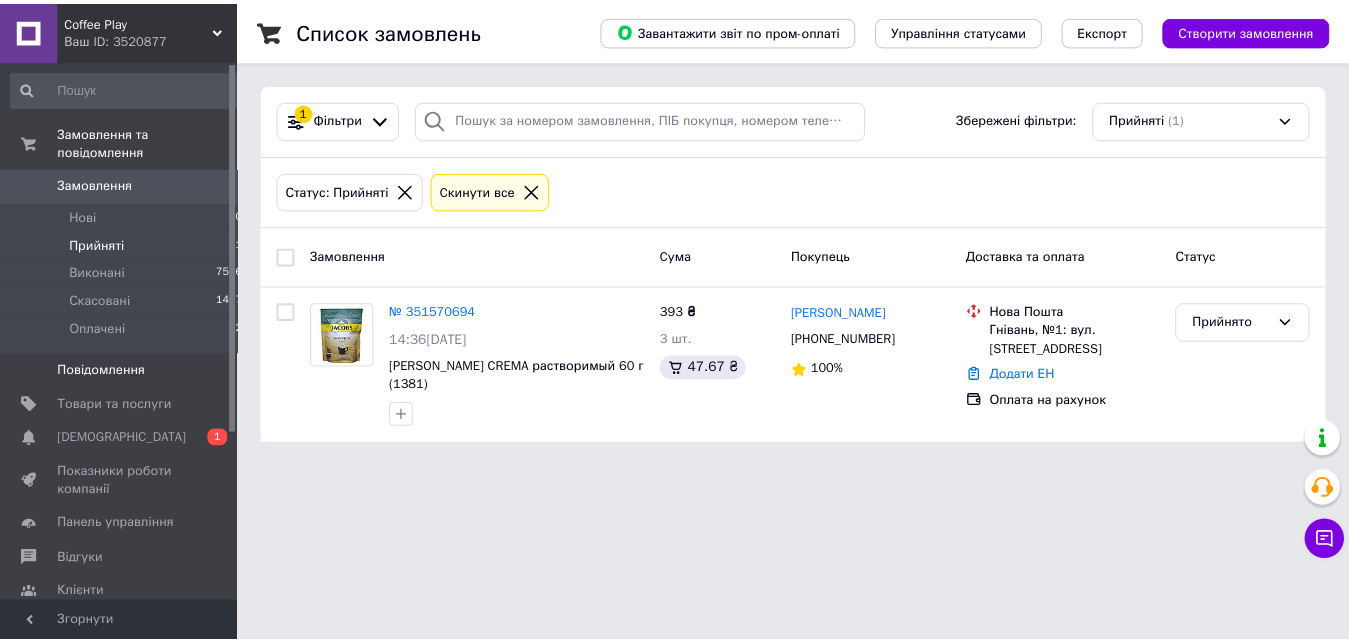 scroll, scrollTop: 0, scrollLeft: 0, axis: both 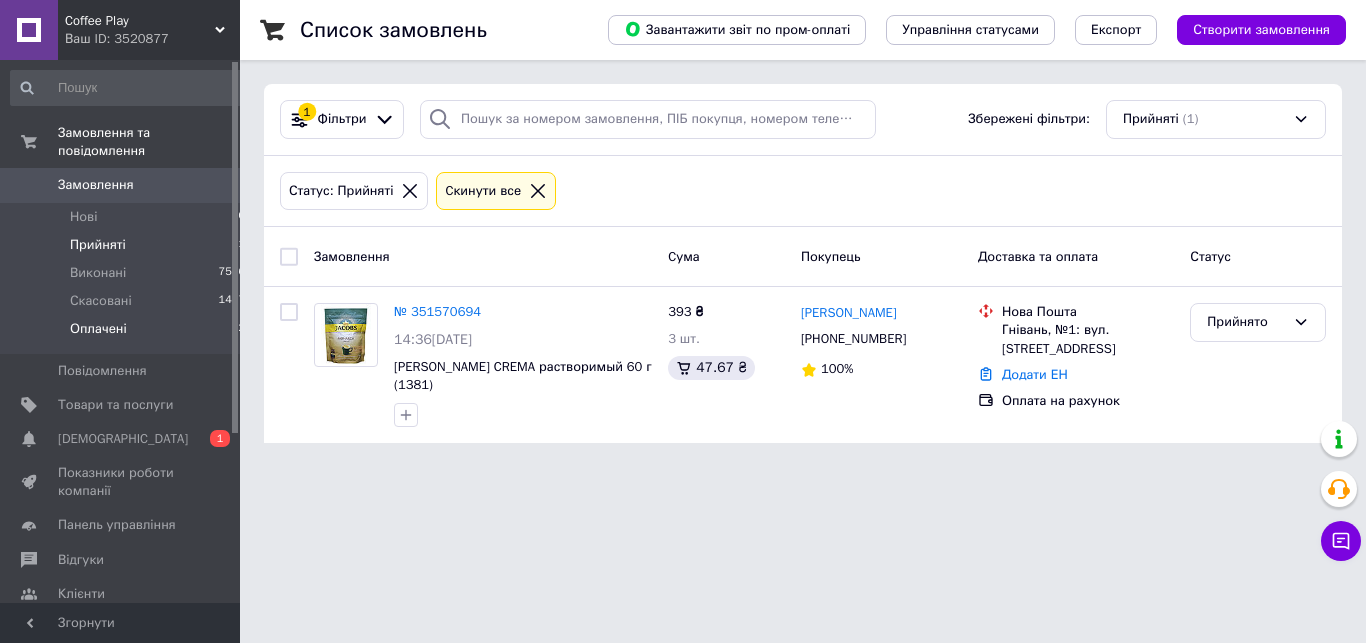 click on "Оплачені 2" at bounding box center (128, 334) 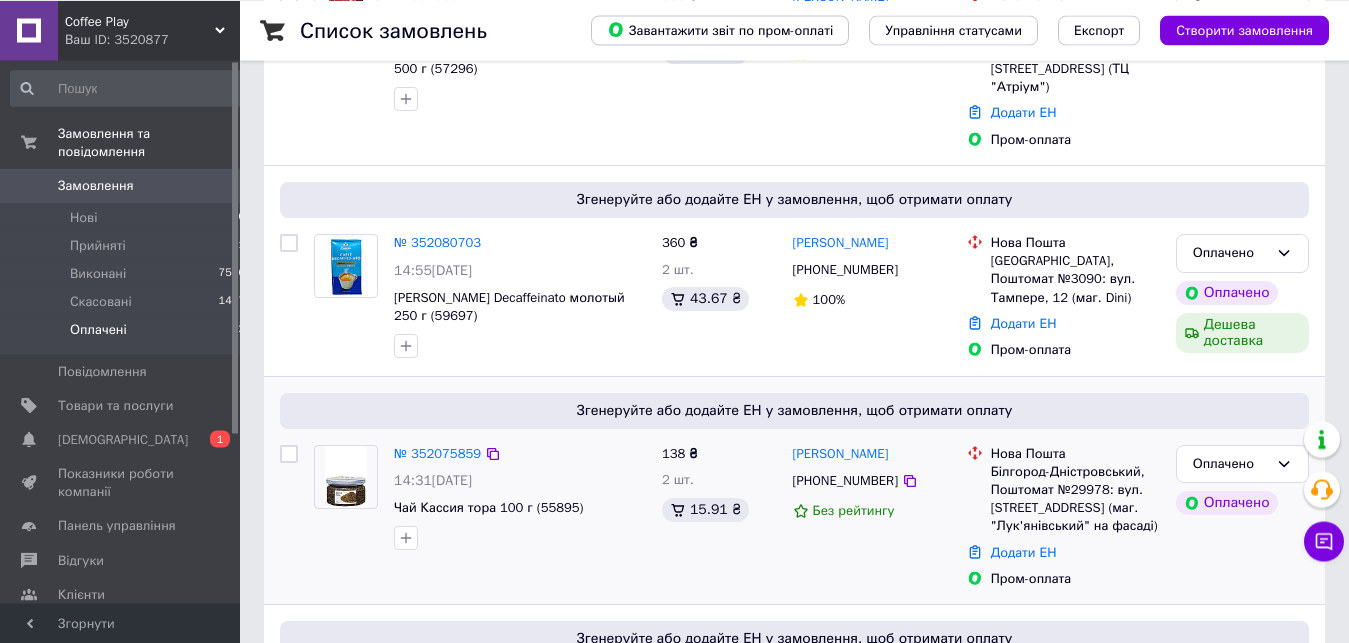 scroll, scrollTop: 526, scrollLeft: 0, axis: vertical 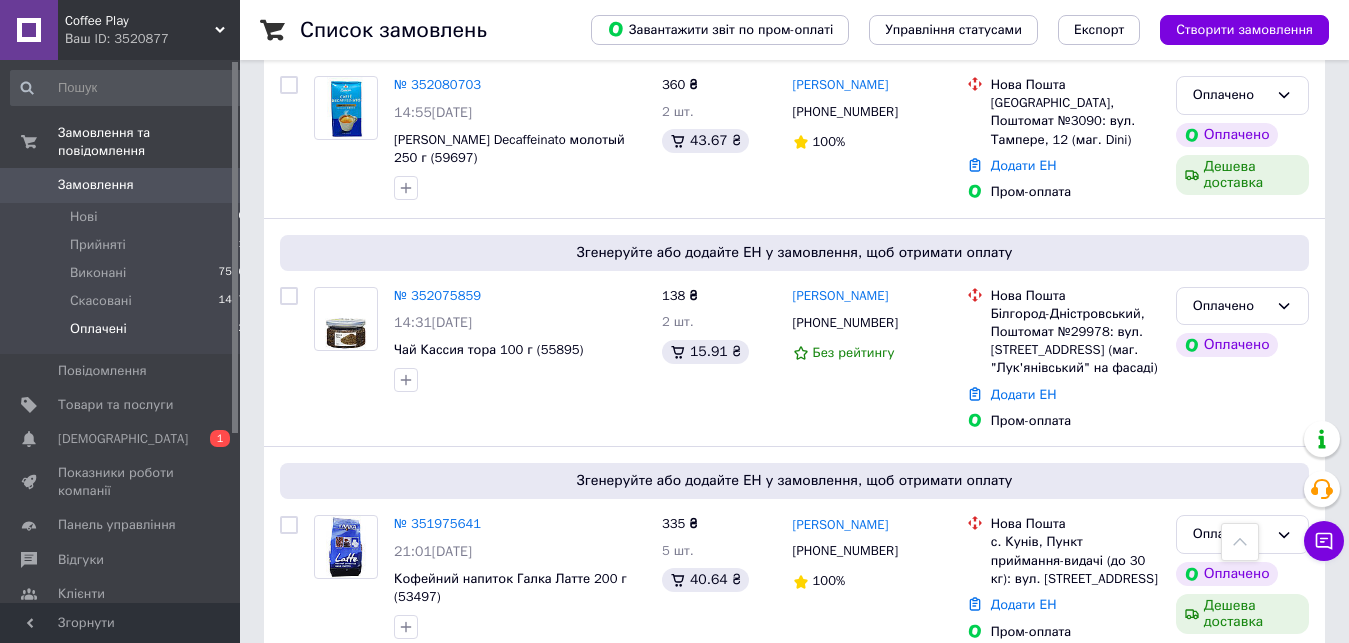click on "Оплачені 2" at bounding box center [128, 334] 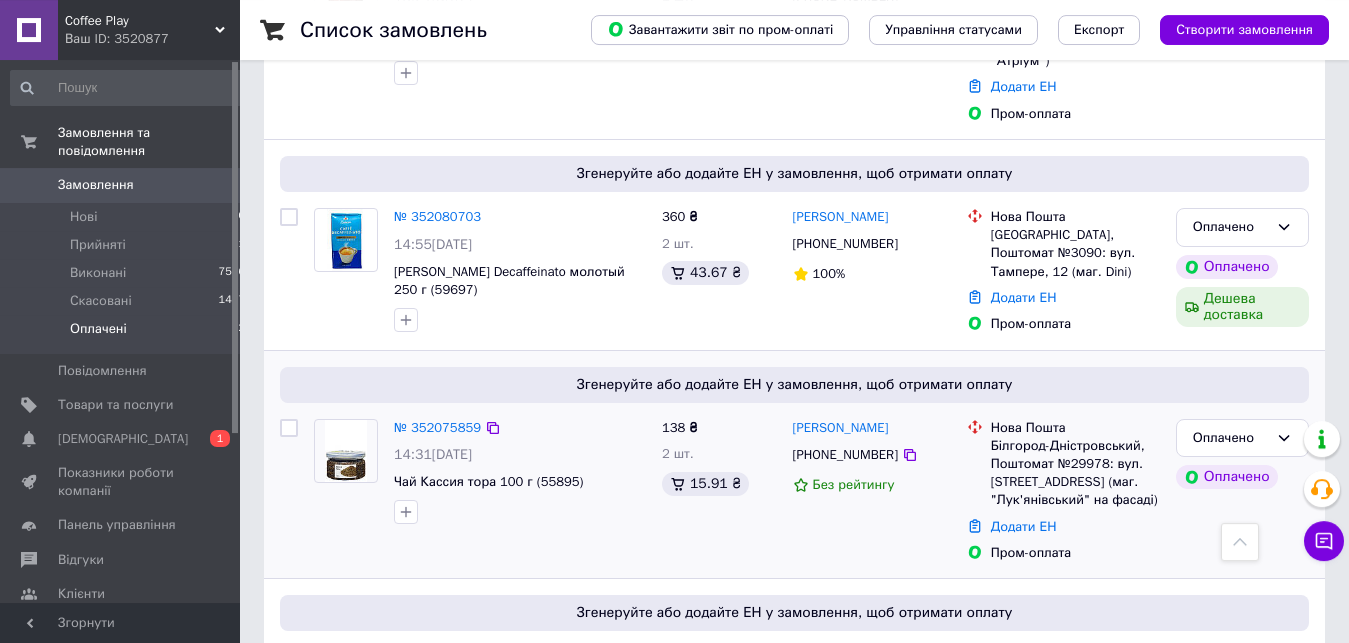 scroll, scrollTop: 322, scrollLeft: 0, axis: vertical 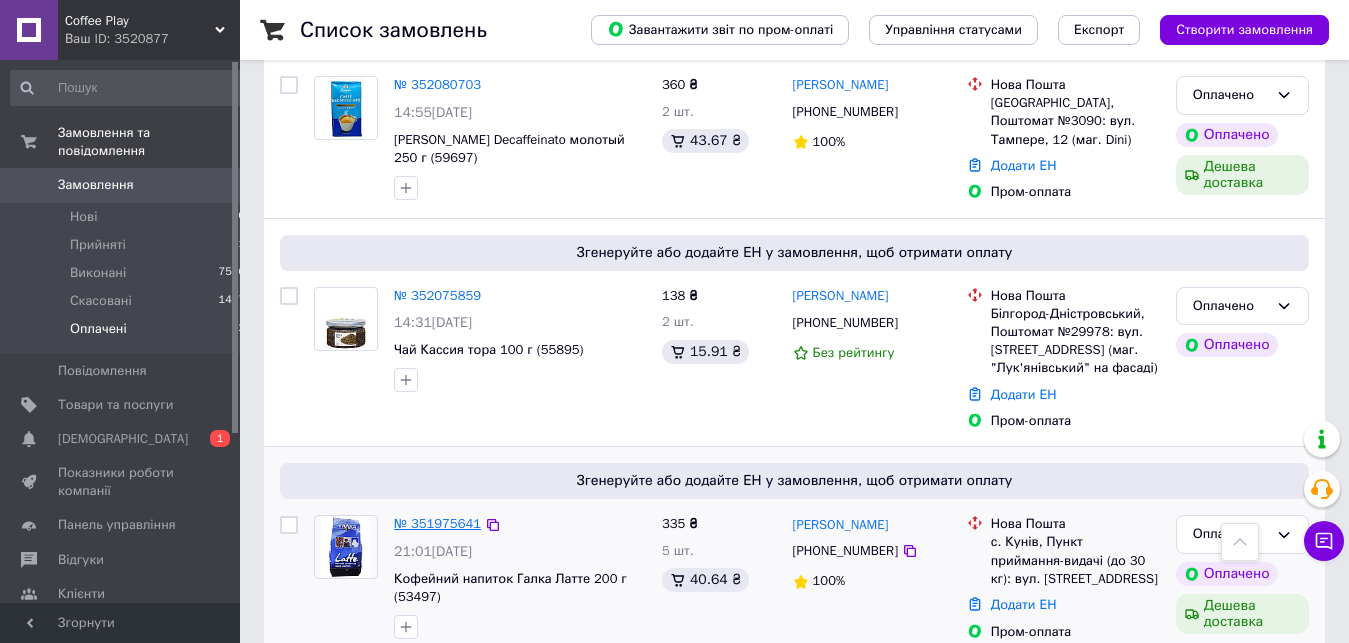 click on "№ 351975641" at bounding box center (437, 523) 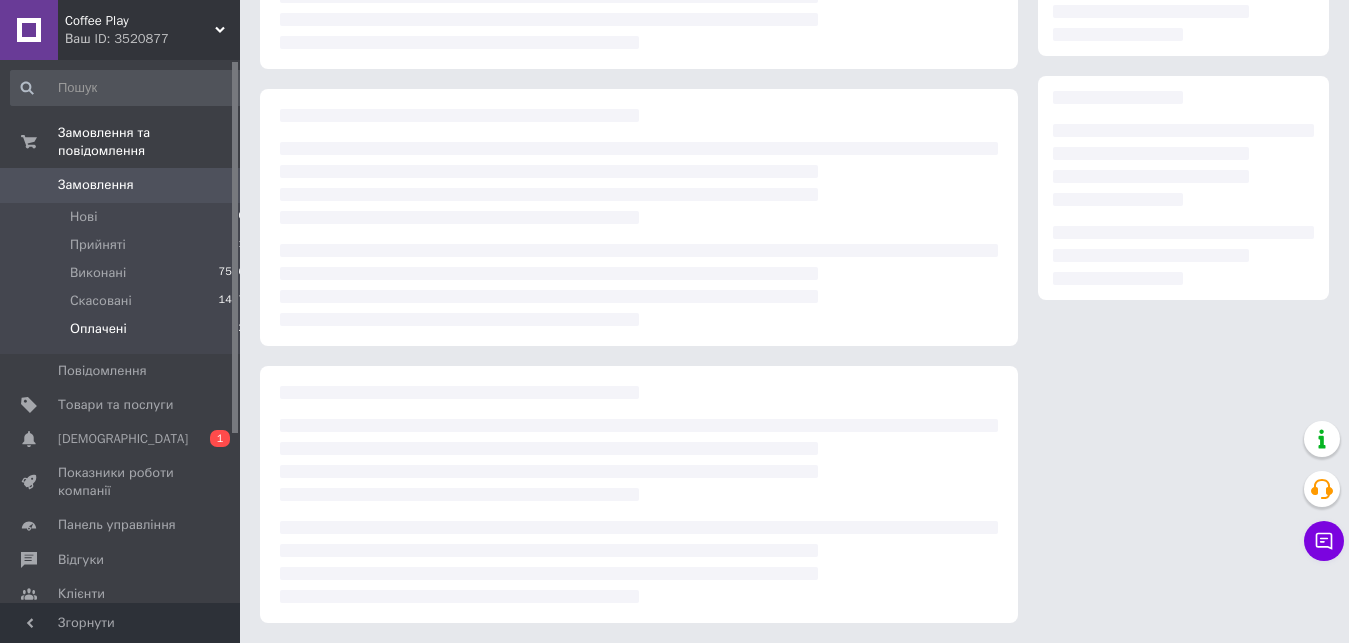 scroll, scrollTop: 271, scrollLeft: 0, axis: vertical 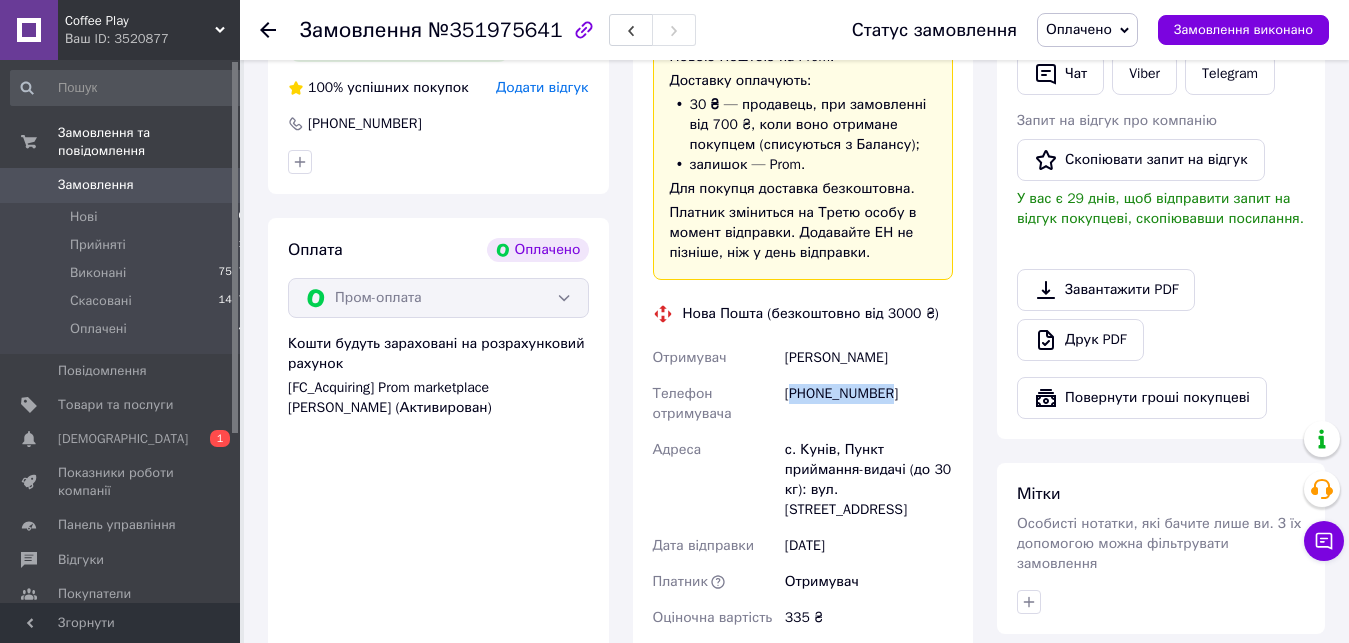 drag, startPoint x: 790, startPoint y: 387, endPoint x: 898, endPoint y: 392, distance: 108.11568 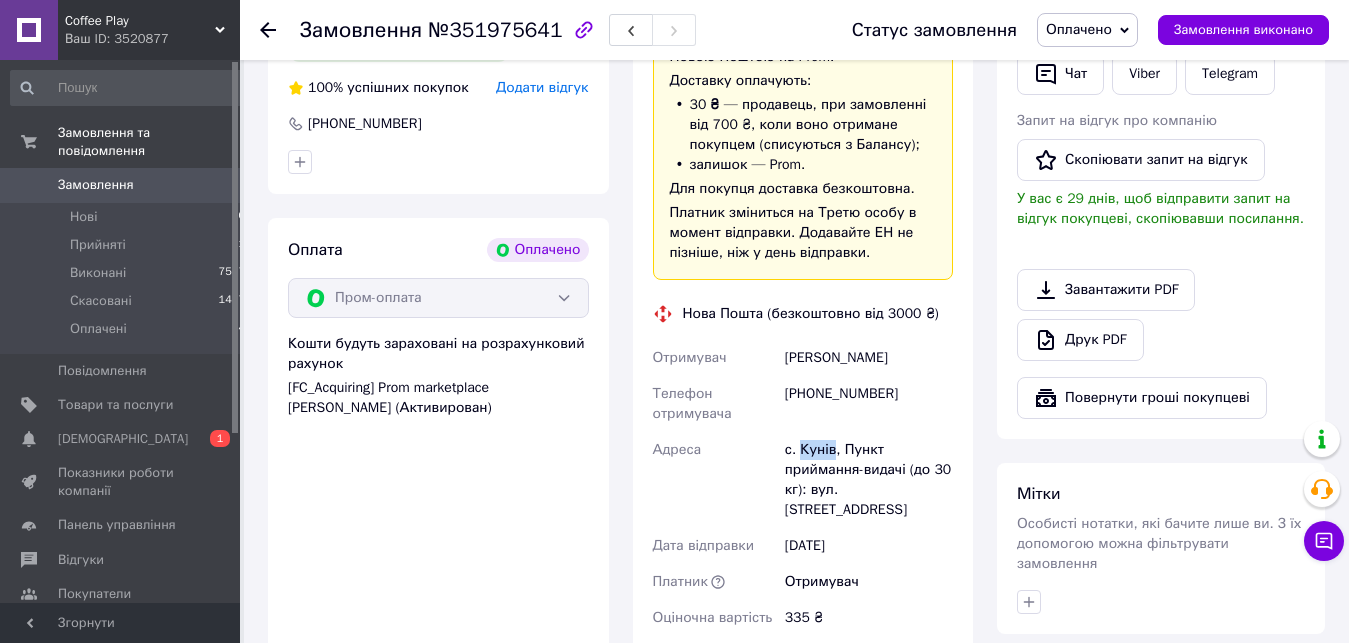 click on "с. Кунів, Пункт приймання-видачі (до 30 кг): вул. [STREET_ADDRESS]" at bounding box center (869, 480) 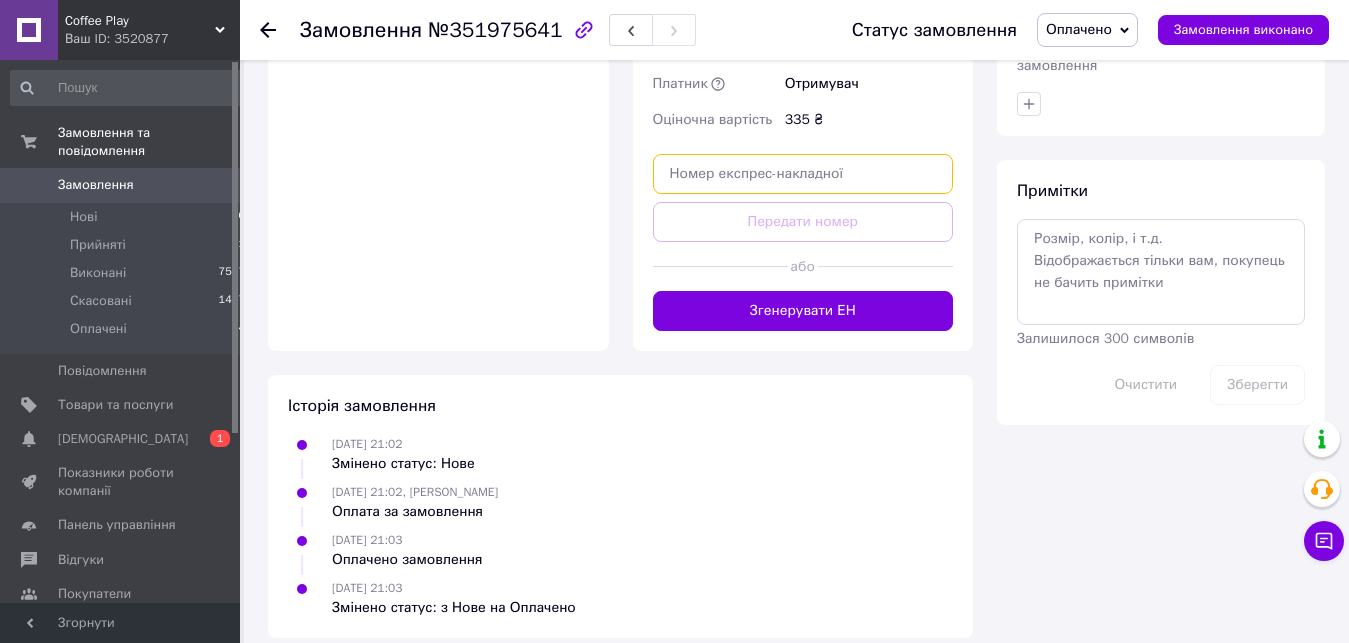paste on "20451203257728" 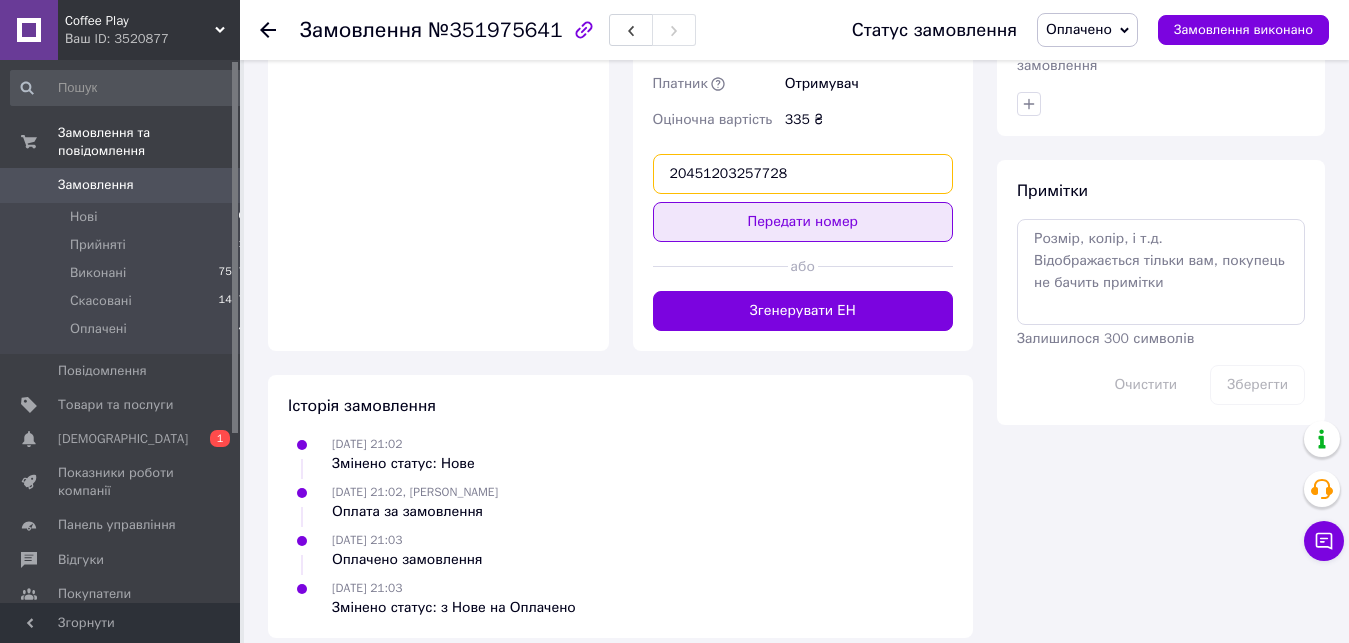 type on "20451203257728" 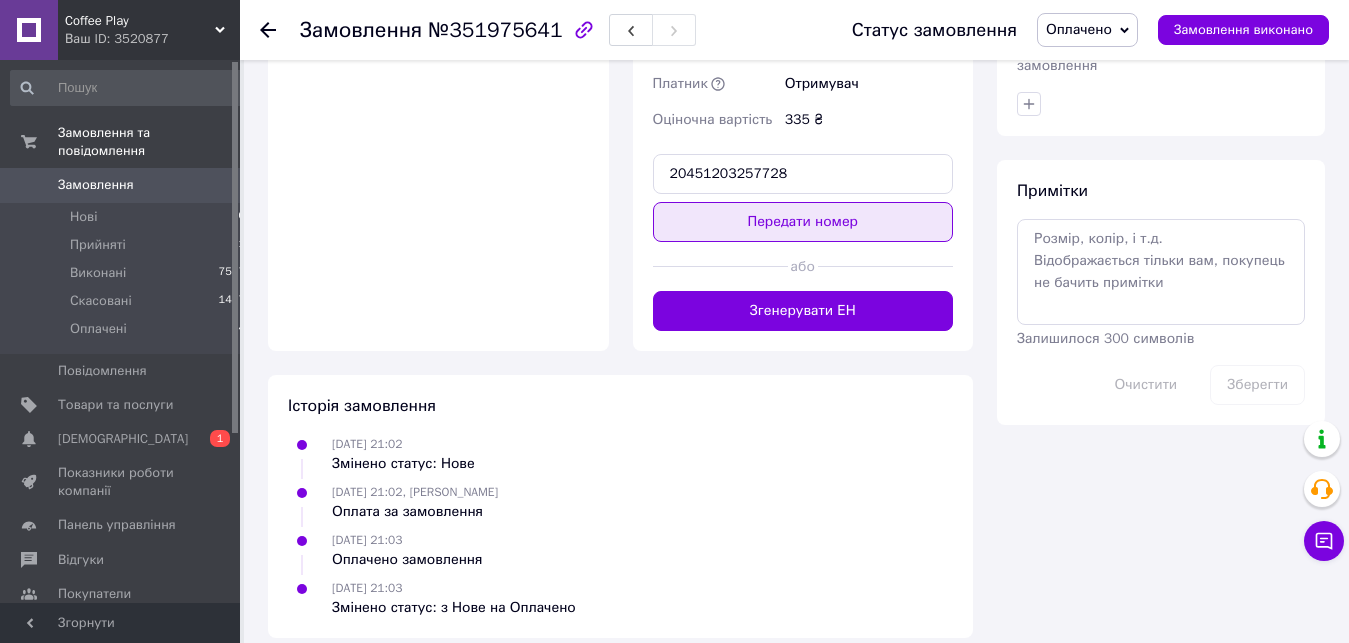 click on "Передати номер" at bounding box center [803, 222] 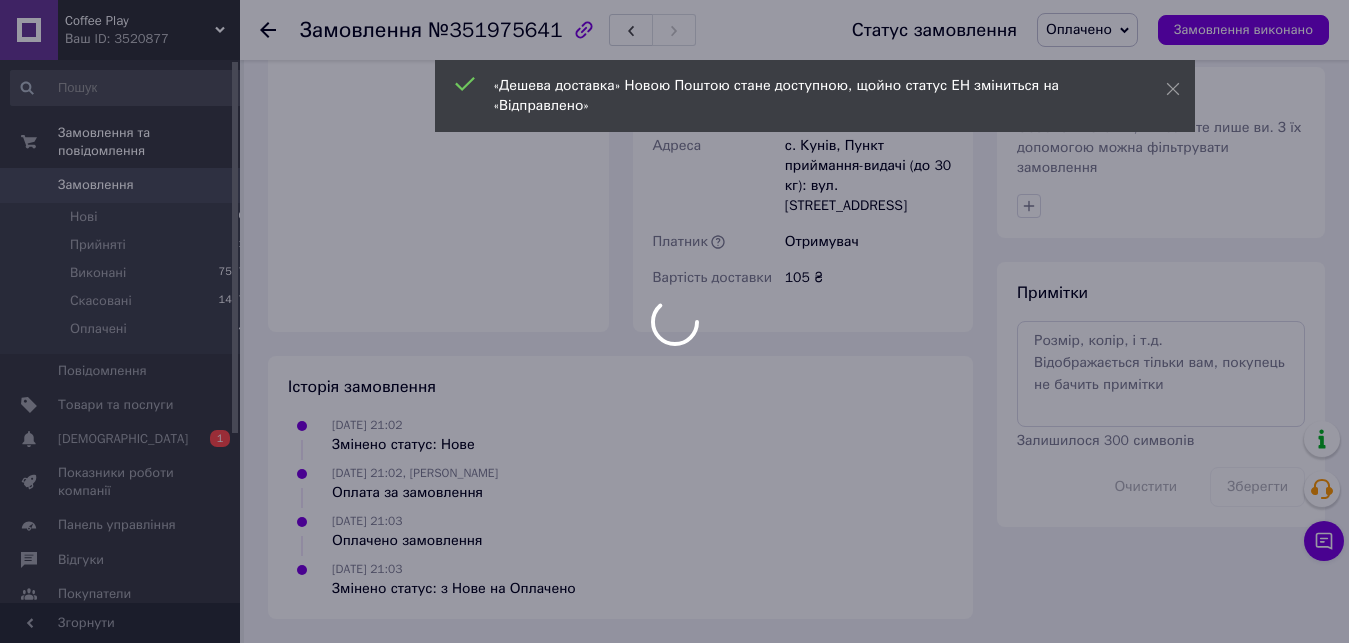 scroll, scrollTop: 887, scrollLeft: 0, axis: vertical 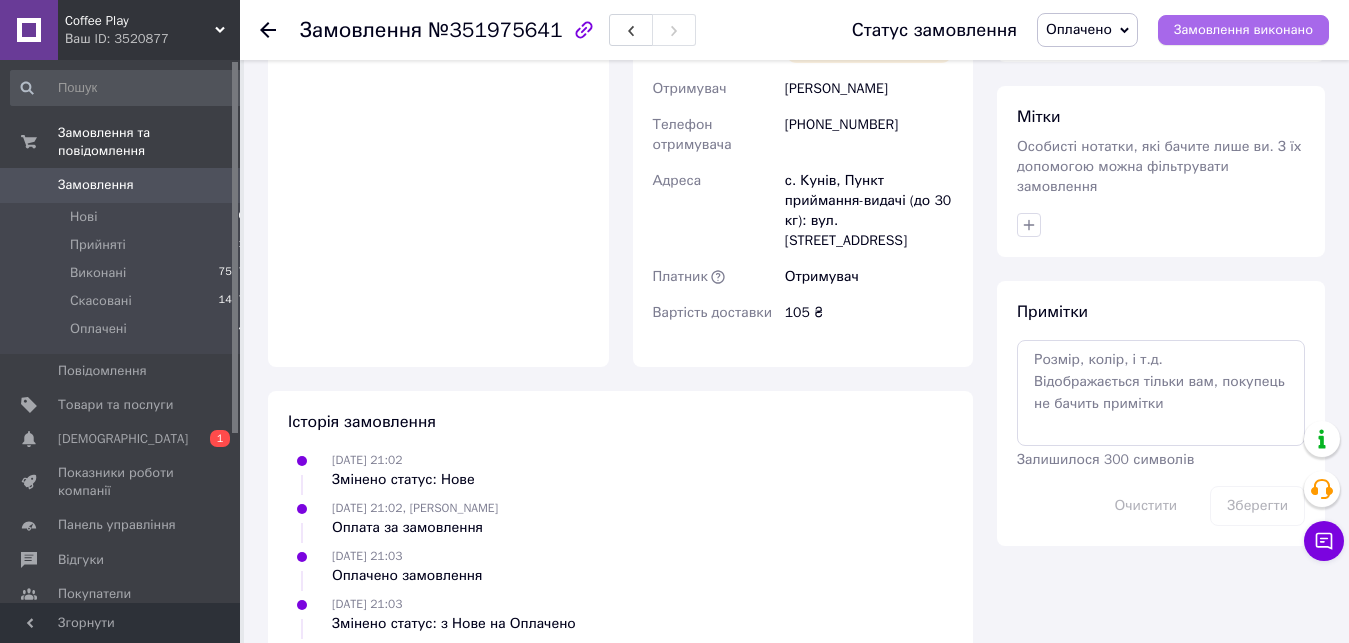 click on "Замовлення виконано" at bounding box center [1243, 30] 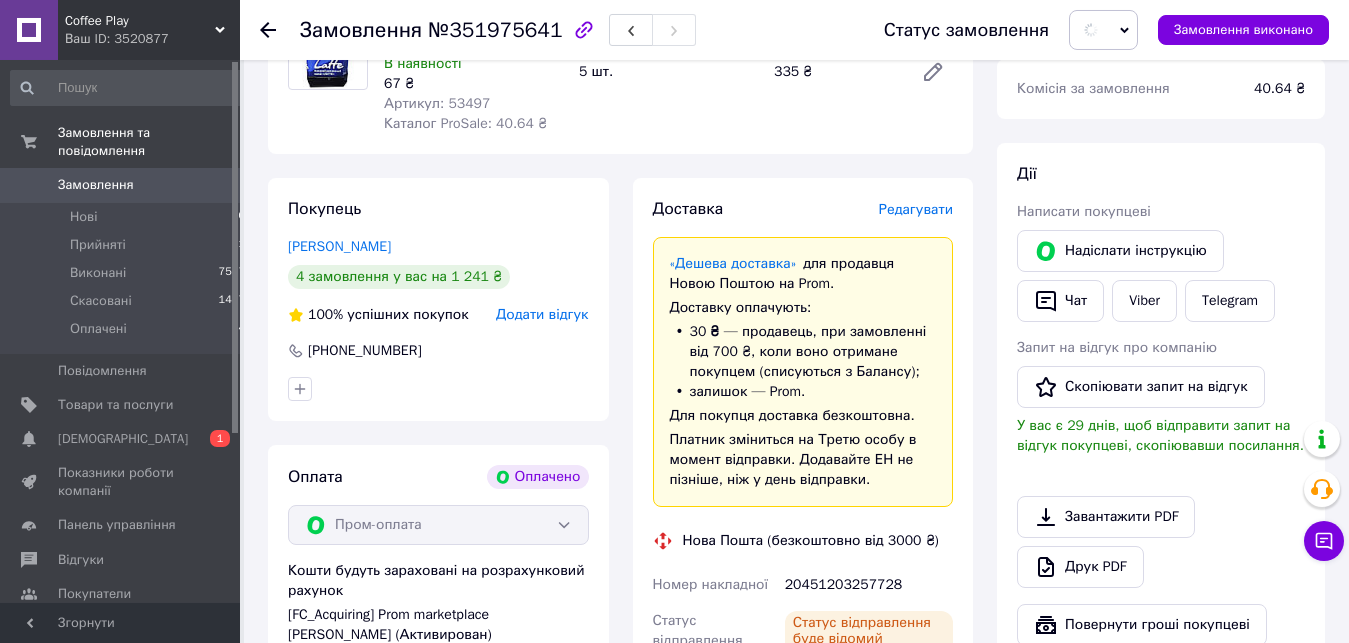 scroll, scrollTop: 275, scrollLeft: 0, axis: vertical 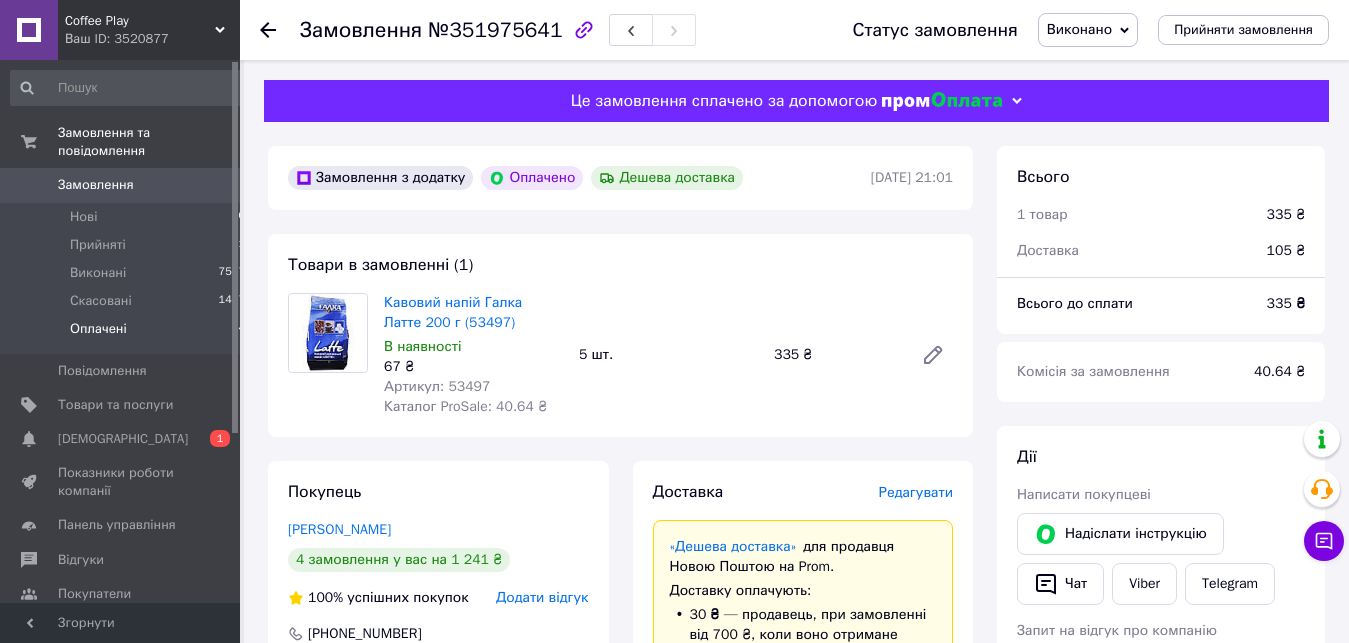 click on "Оплачені 4" at bounding box center (128, 334) 